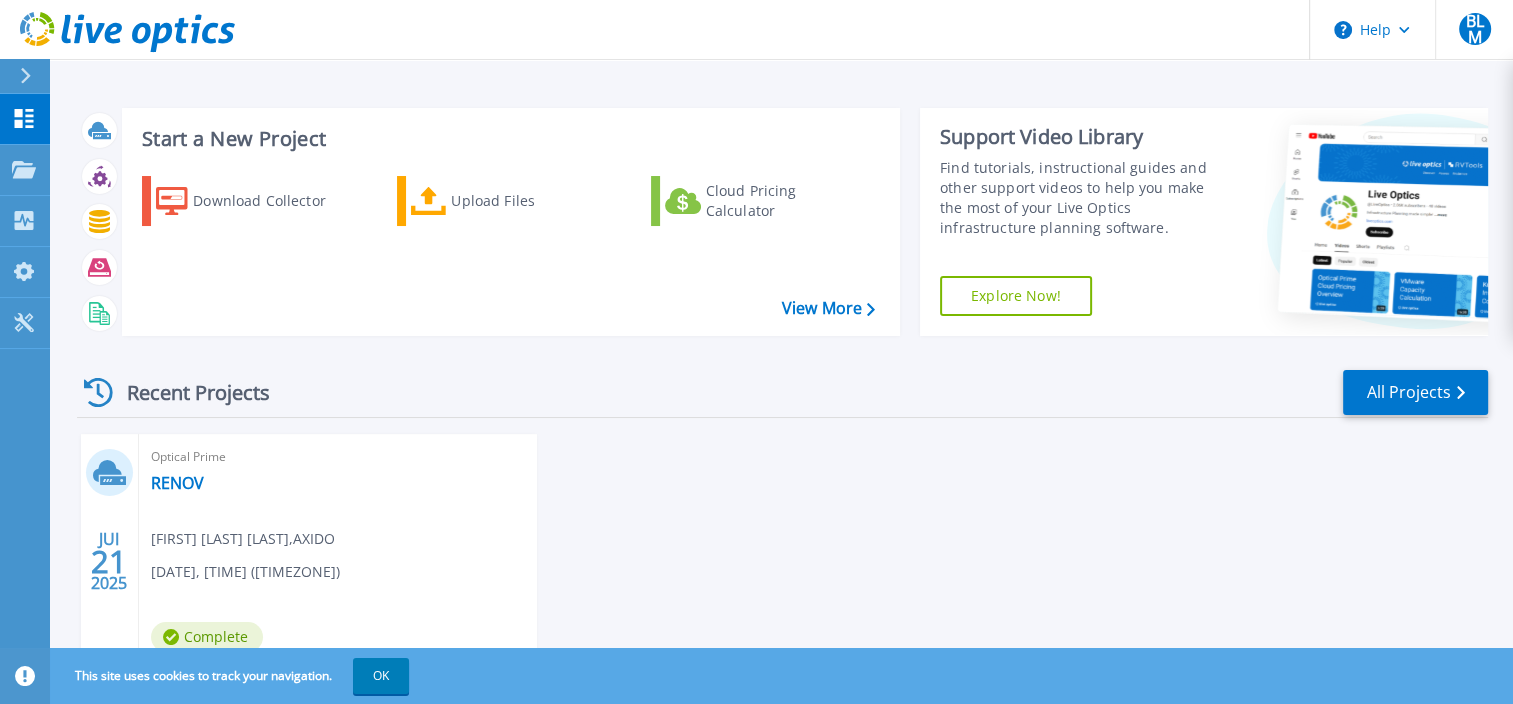 scroll, scrollTop: 104, scrollLeft: 0, axis: vertical 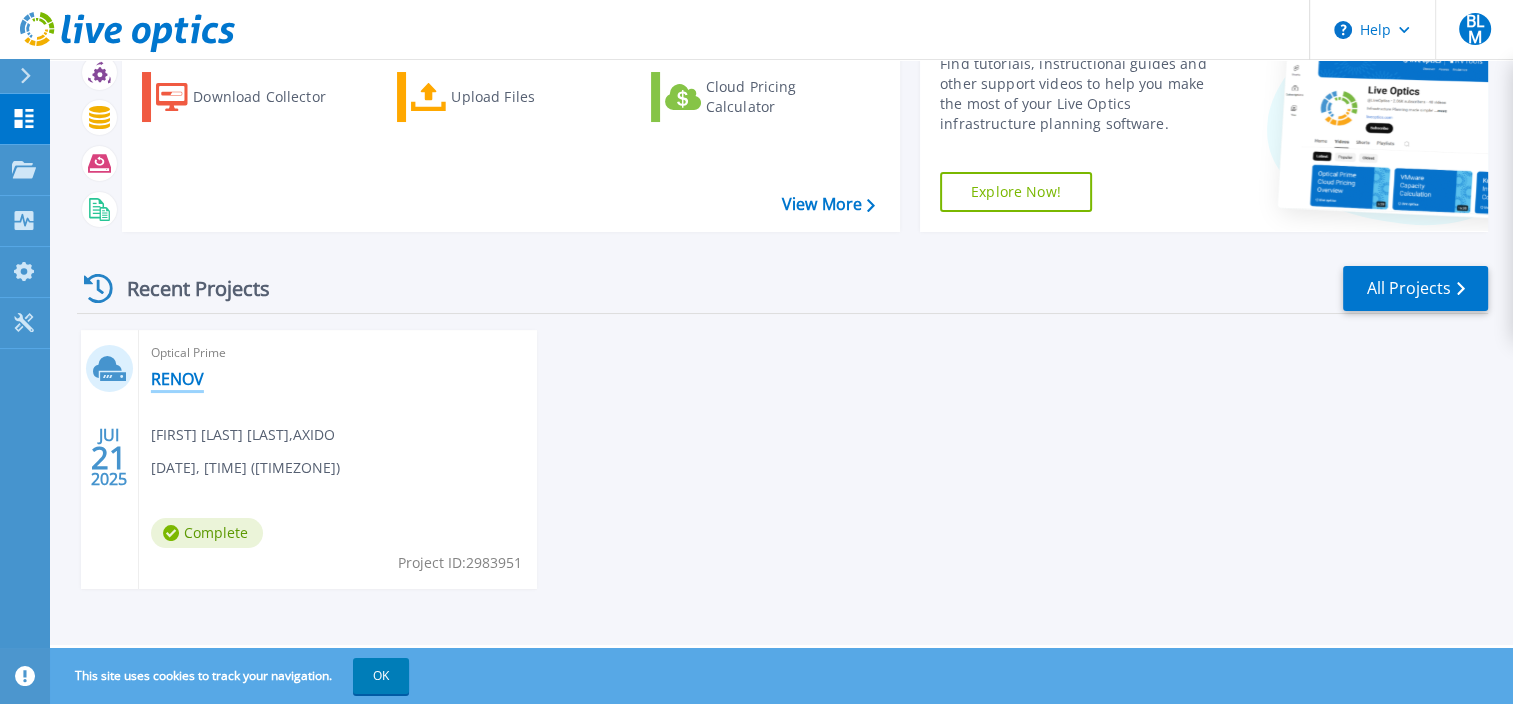 click on "RENOV" at bounding box center (177, 379) 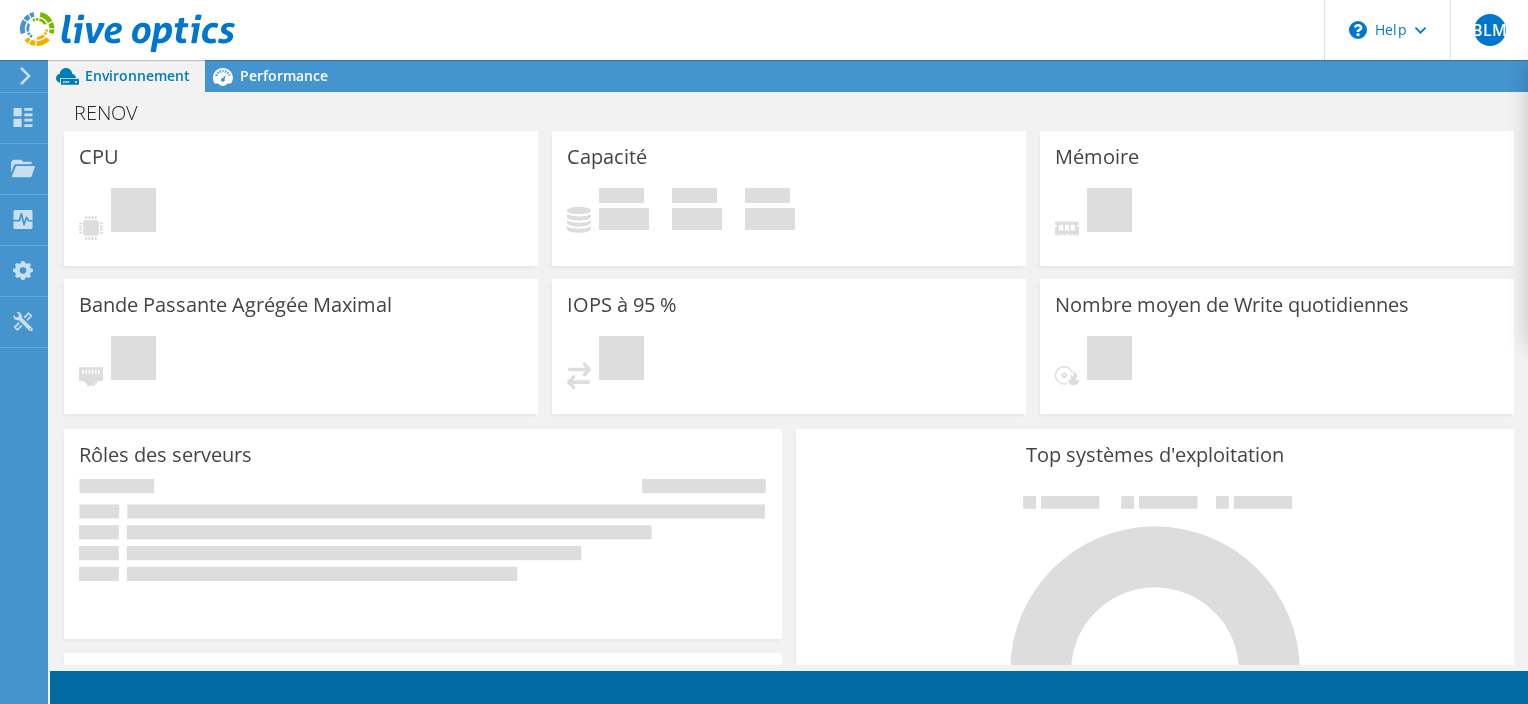 scroll, scrollTop: 0, scrollLeft: 0, axis: both 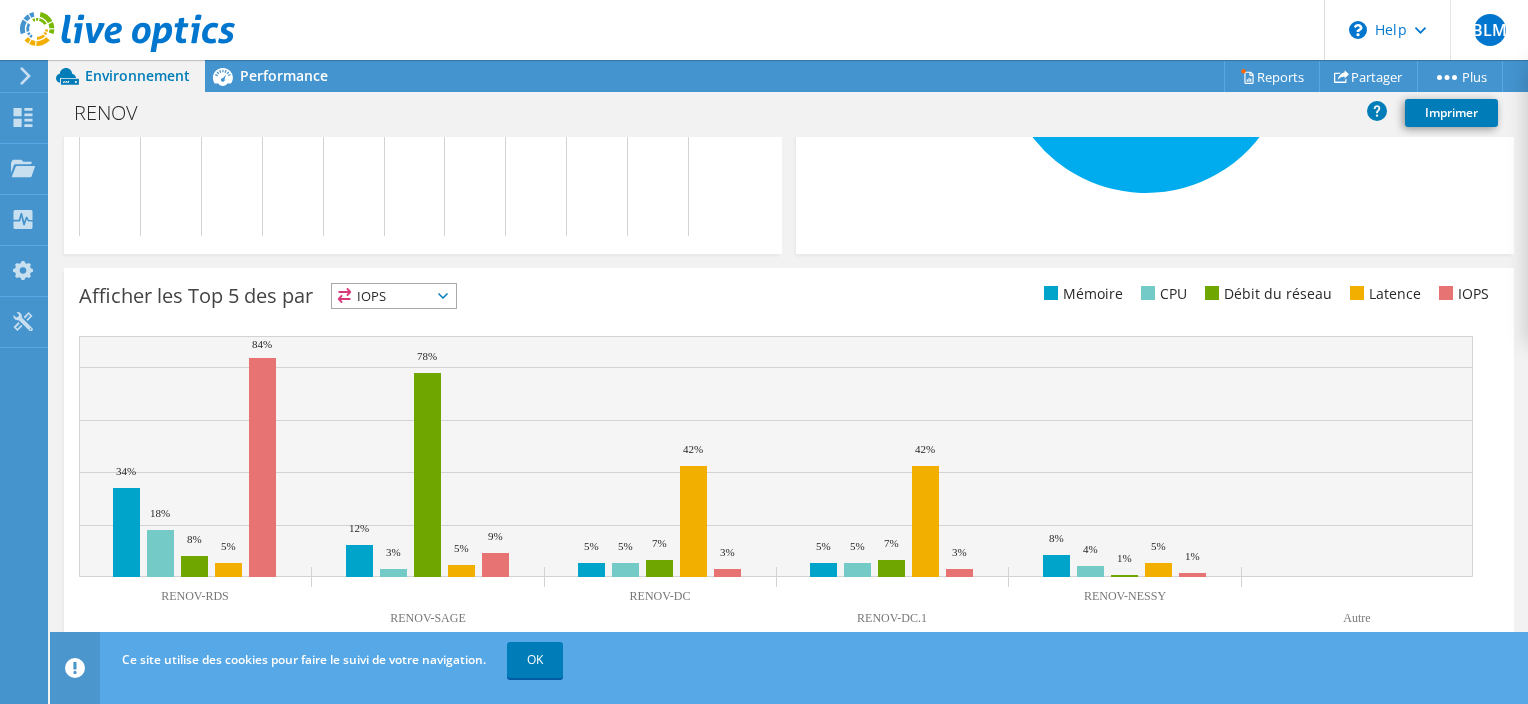 click at bounding box center [-78, 76] 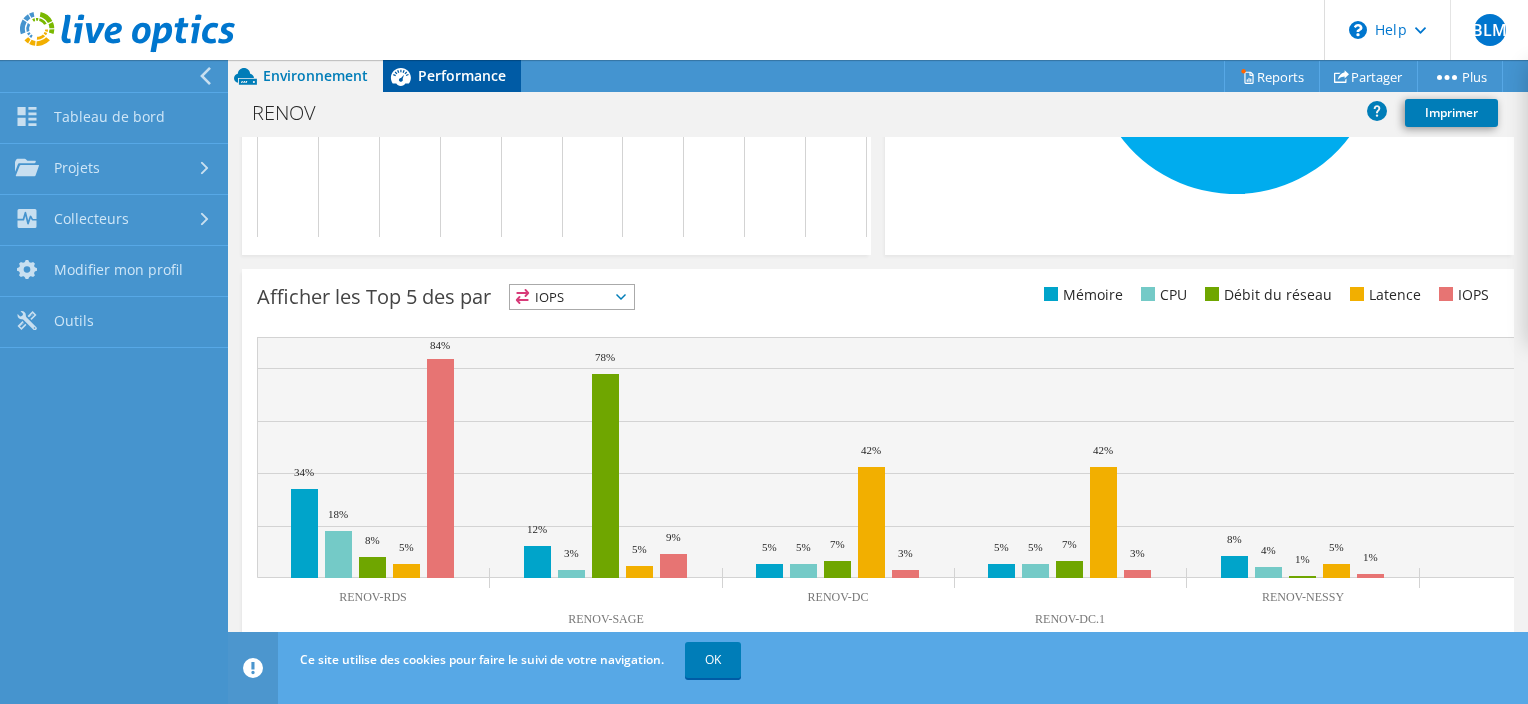 click 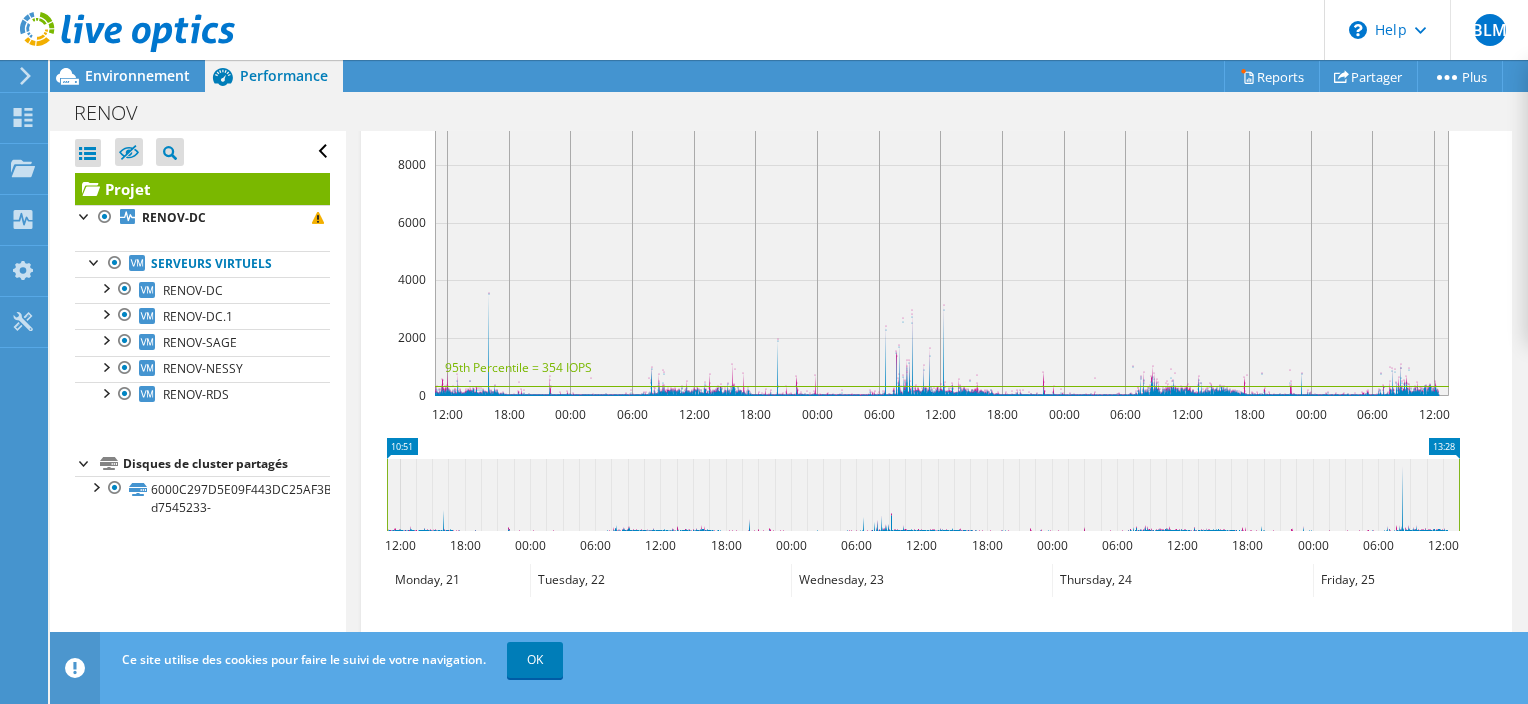 scroll, scrollTop: 568, scrollLeft: 0, axis: vertical 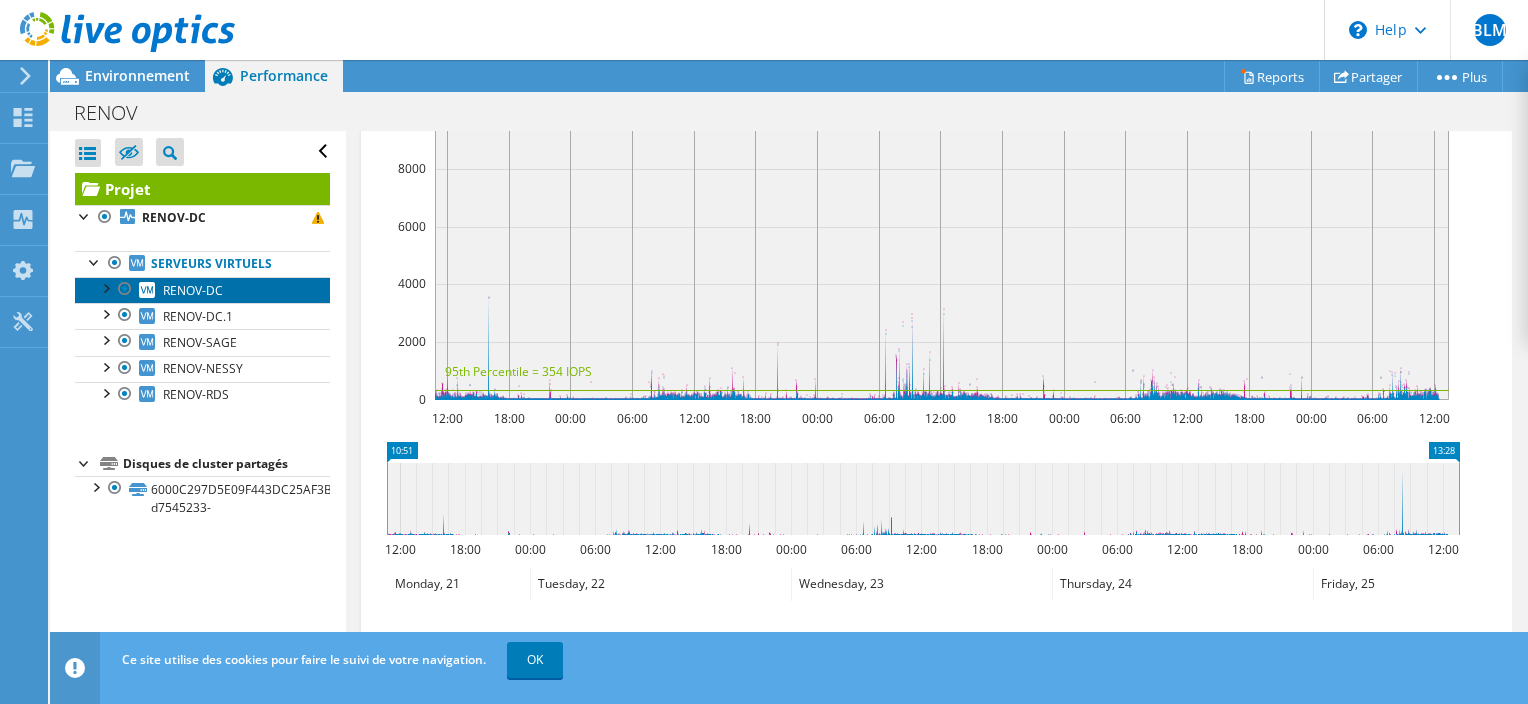 click on "RENOV-DC" at bounding box center [193, 290] 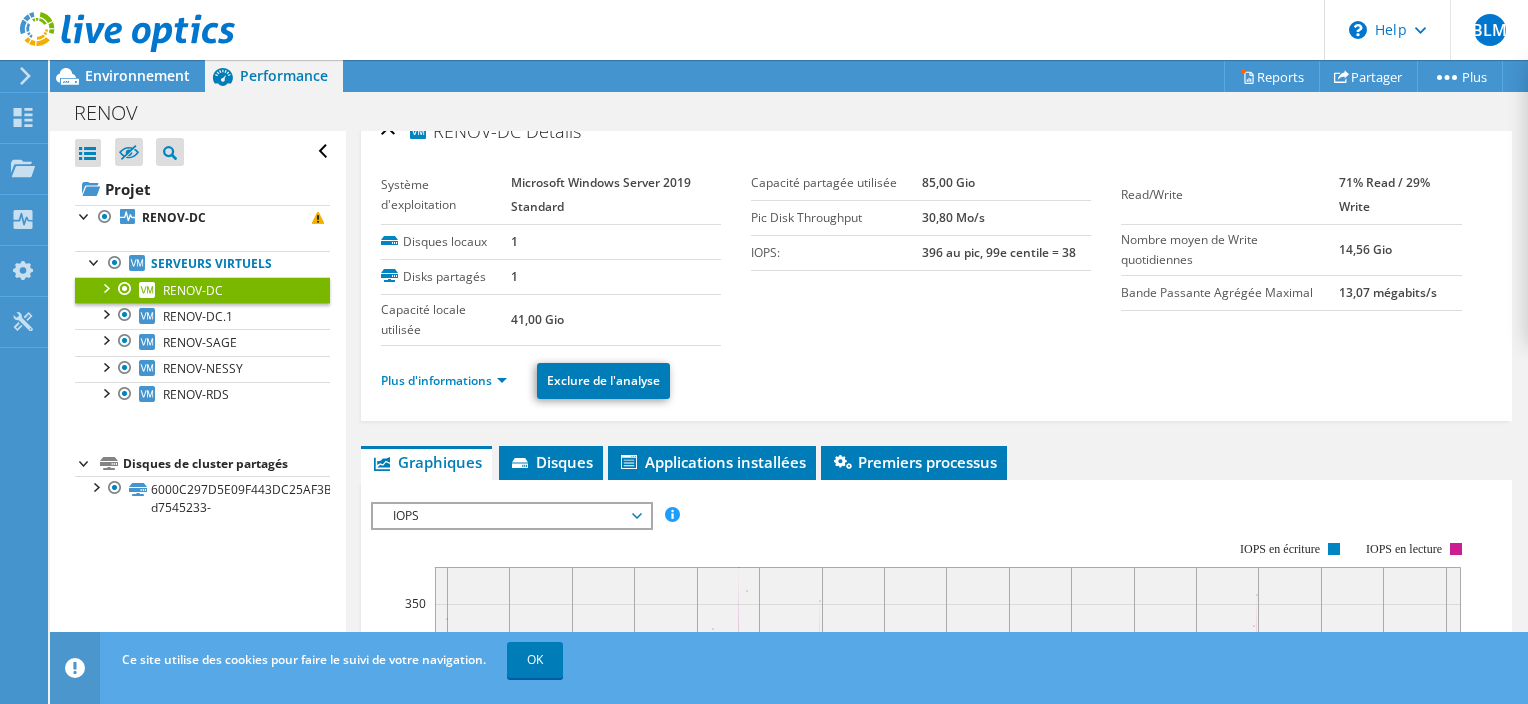 scroll, scrollTop: 0, scrollLeft: 0, axis: both 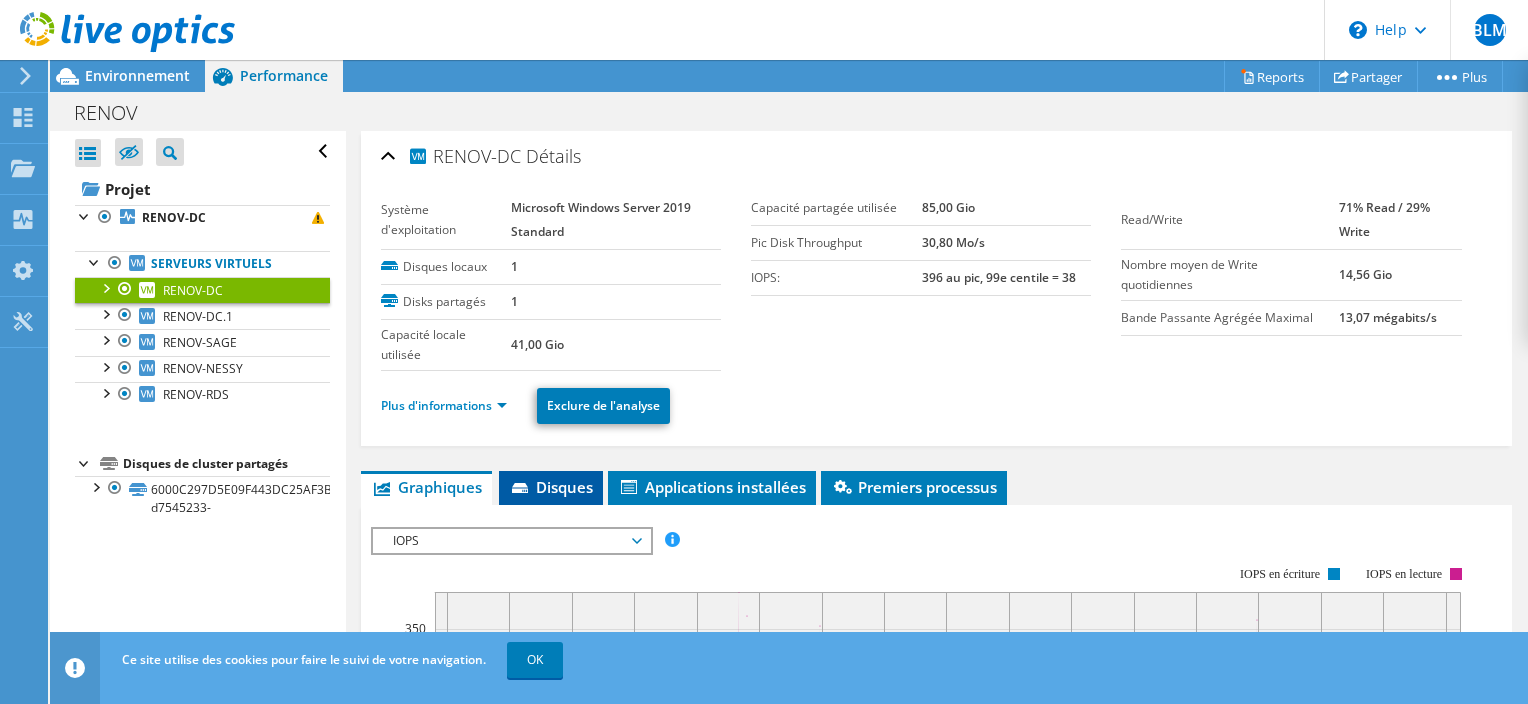 click on "Disques" at bounding box center (551, 487) 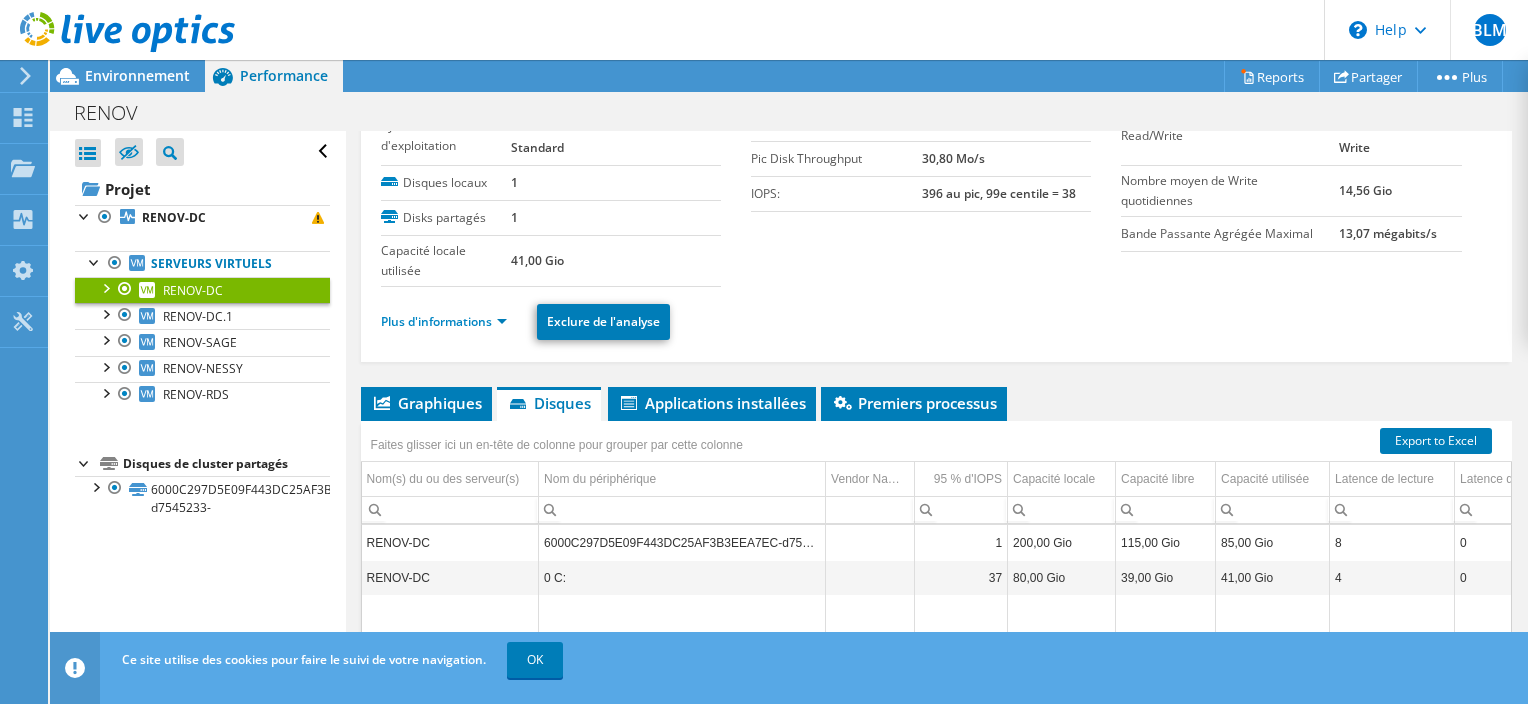 scroll, scrollTop: 46, scrollLeft: 0, axis: vertical 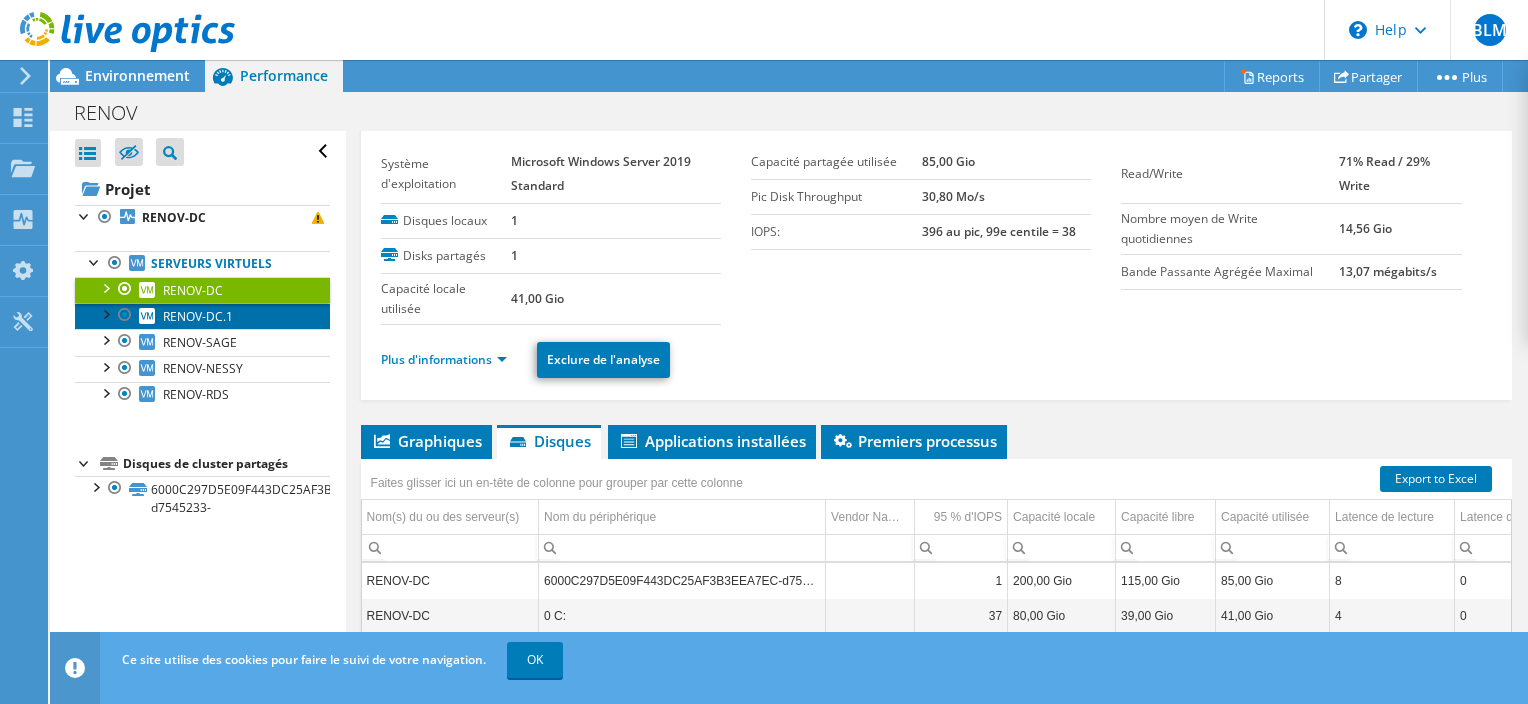 click on "RENOV-DC.1" at bounding box center [202, 316] 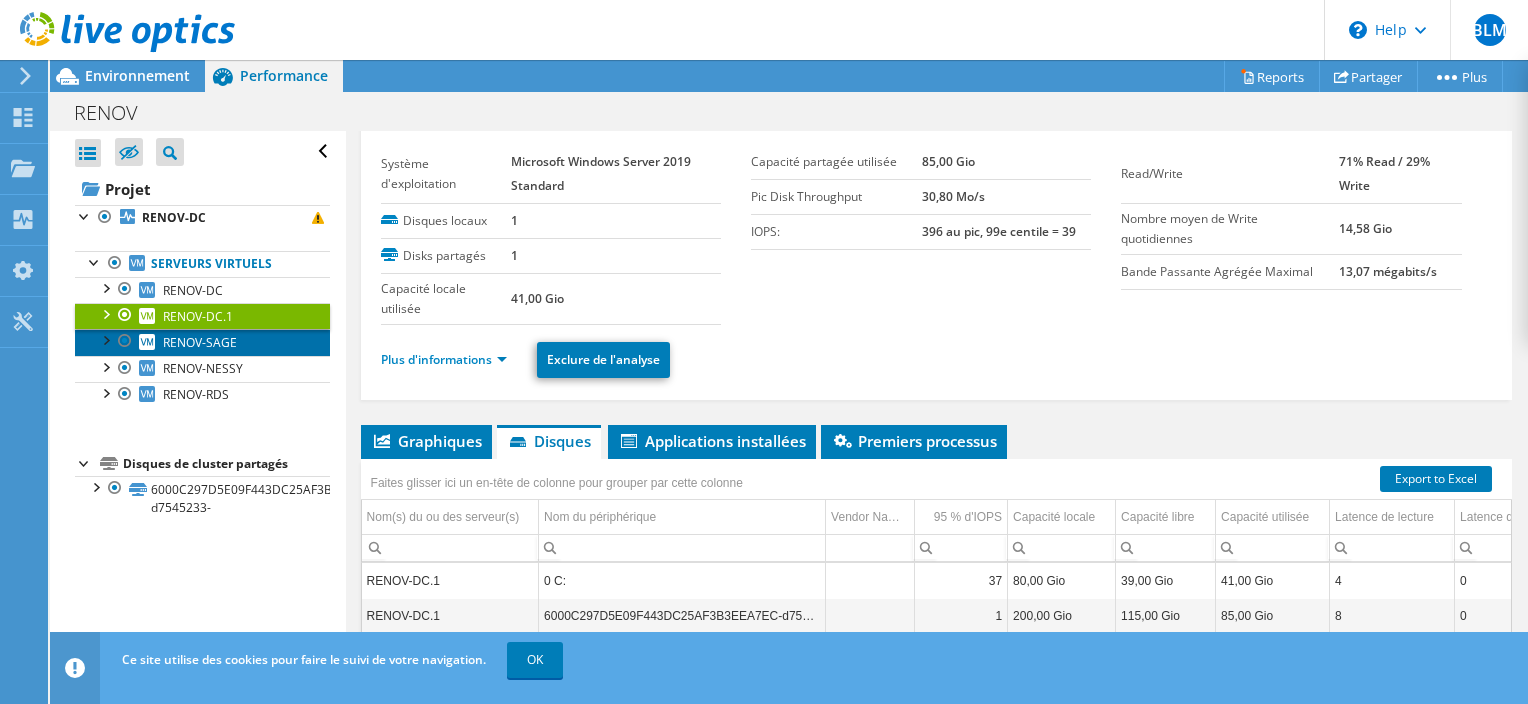 click on "RENOV-SAGE" at bounding box center (200, 342) 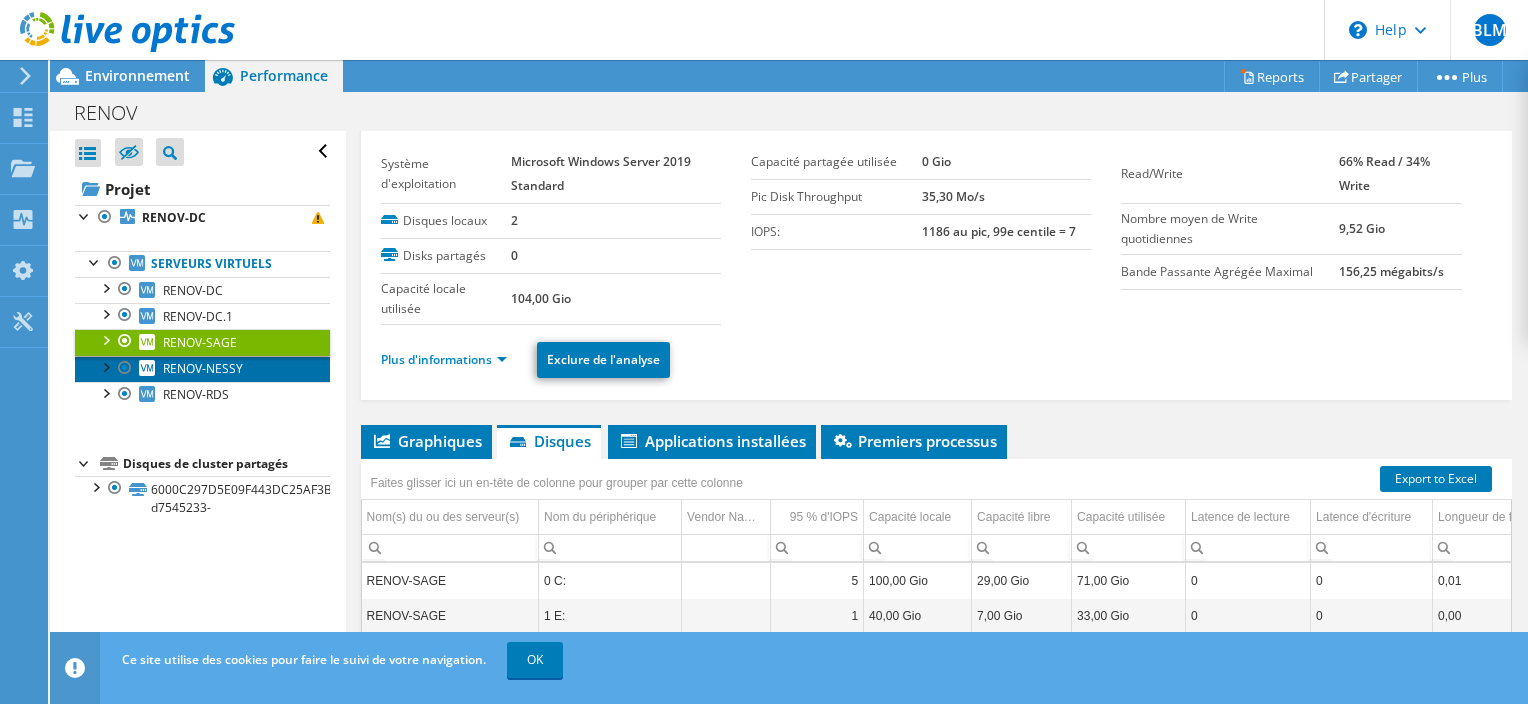 click on "RENOV-NESSY" at bounding box center [203, 368] 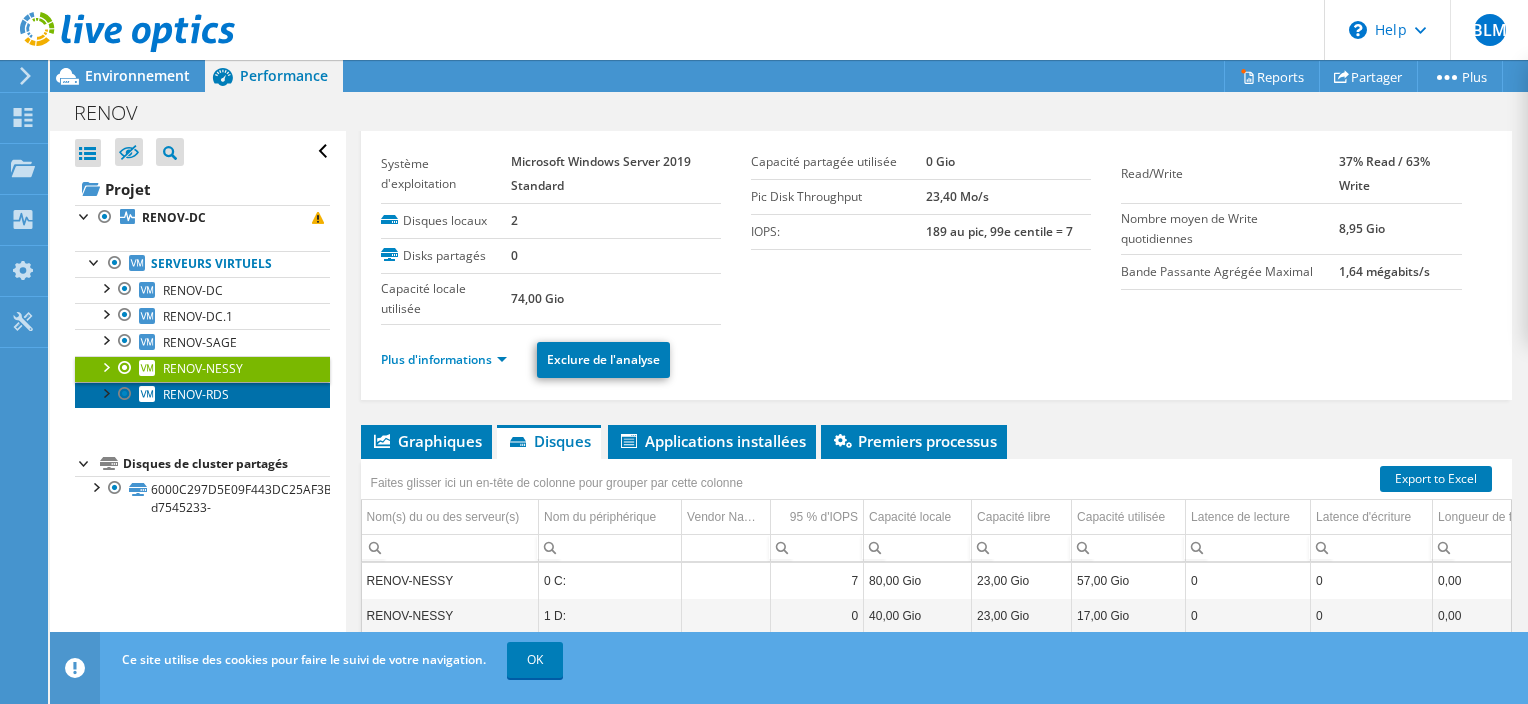 click on "RENOV-RDS" at bounding box center (202, 395) 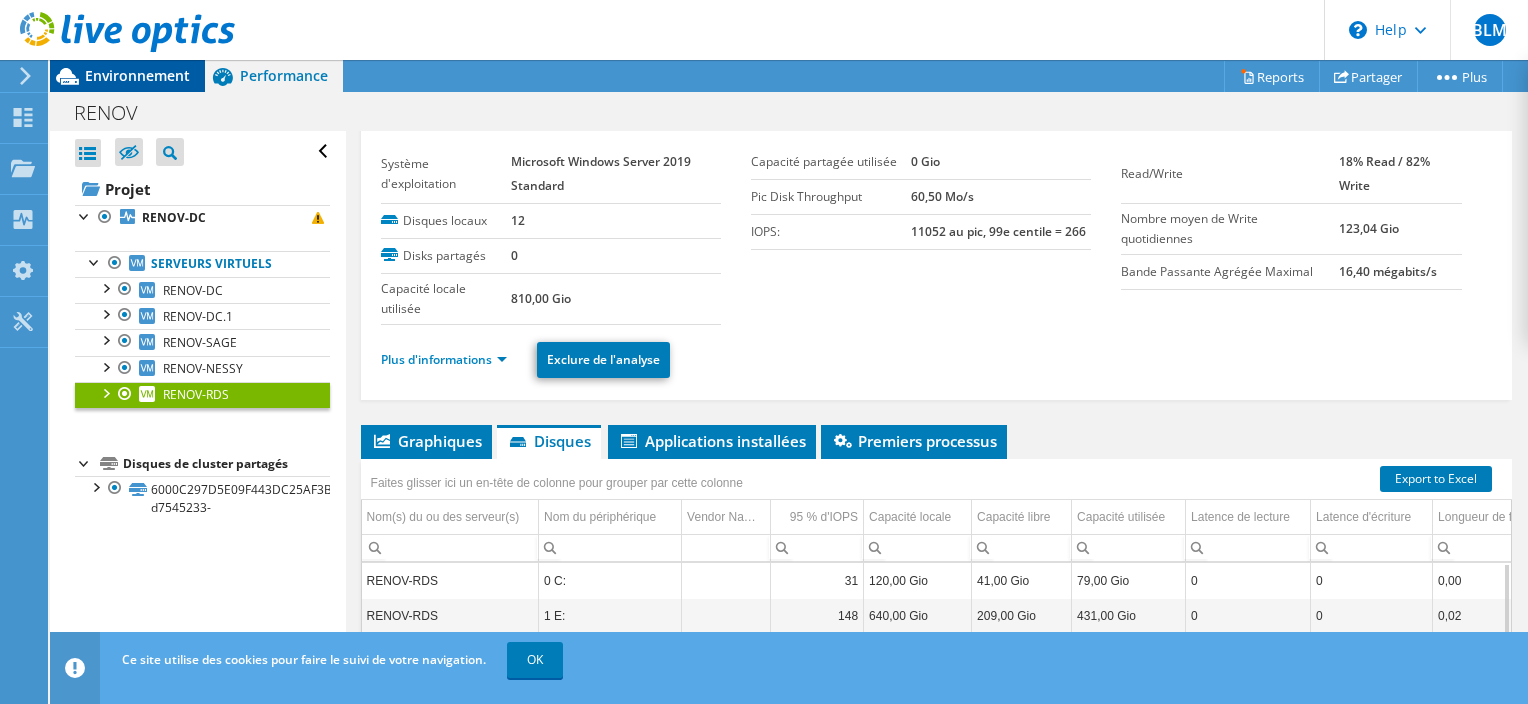 click on "Environnement" at bounding box center (137, 75) 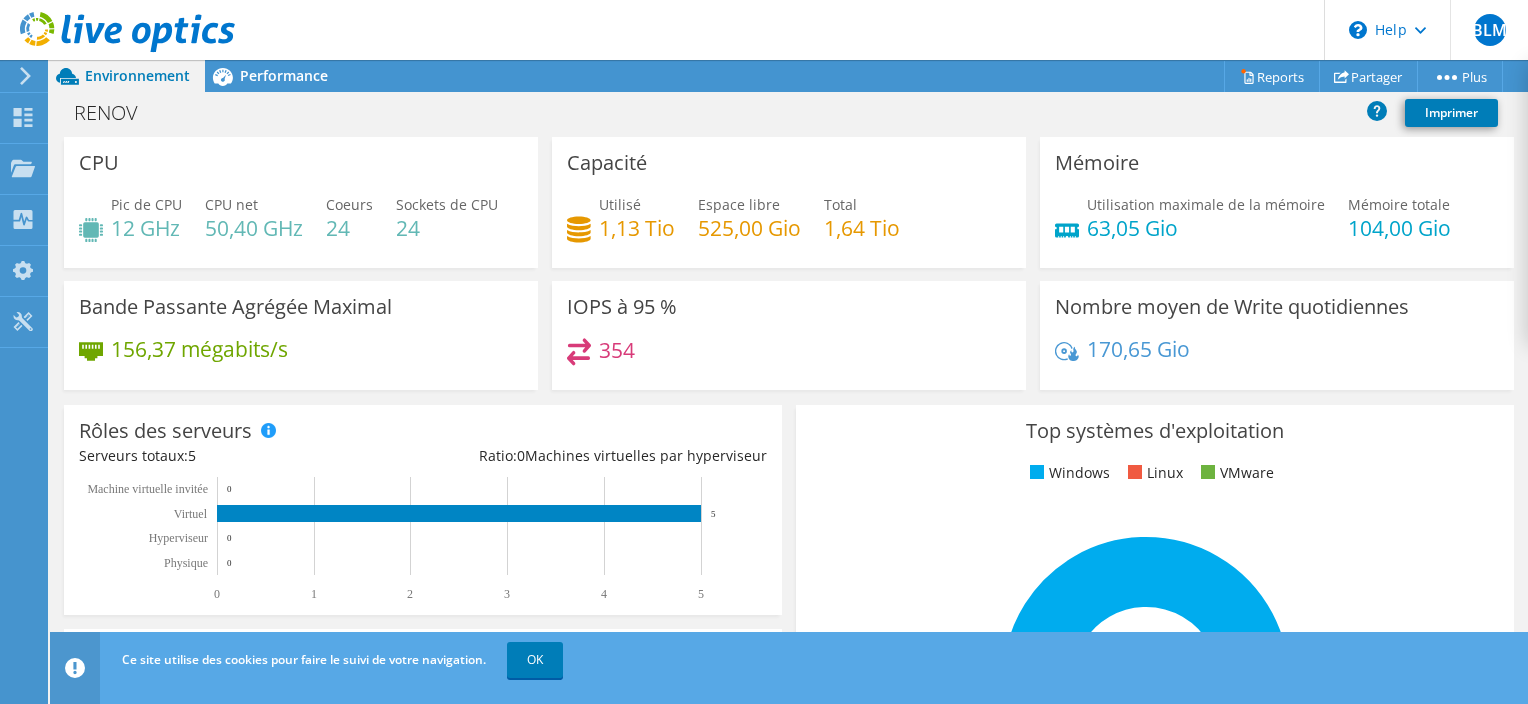 click on "Utilisation maximale de la mémoire" at bounding box center [1206, 204] 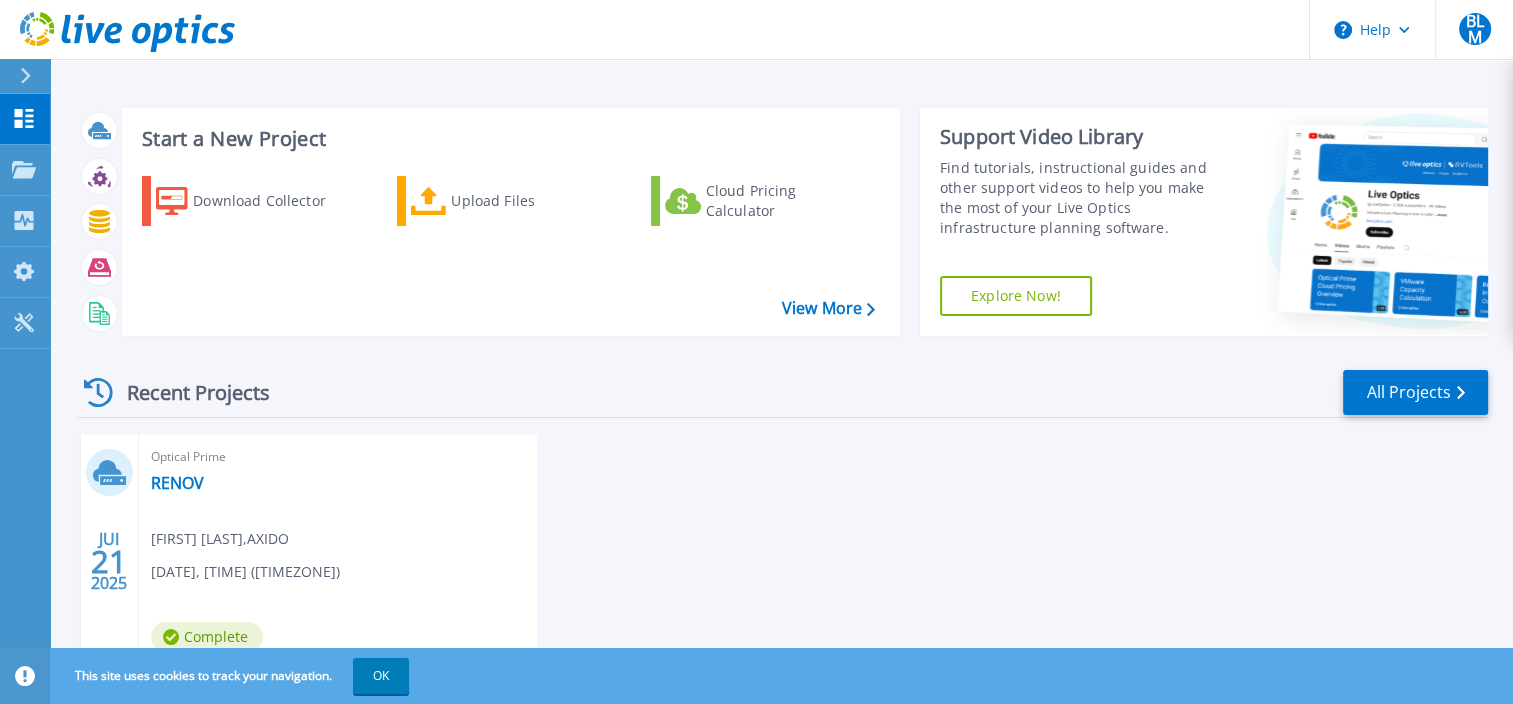 scroll, scrollTop: 104, scrollLeft: 0, axis: vertical 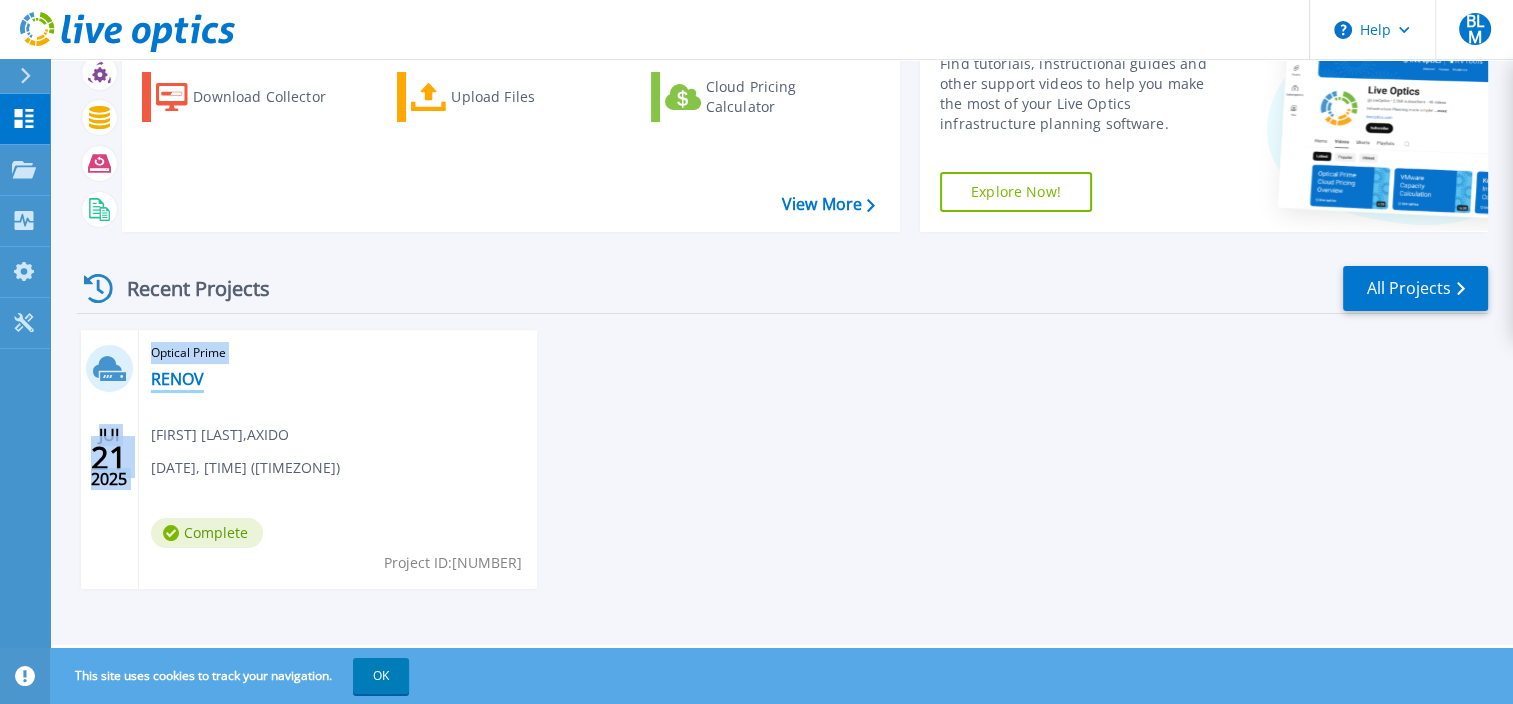 drag, startPoint x: 116, startPoint y: 372, endPoint x: 157, endPoint y: 374, distance: 41.04875 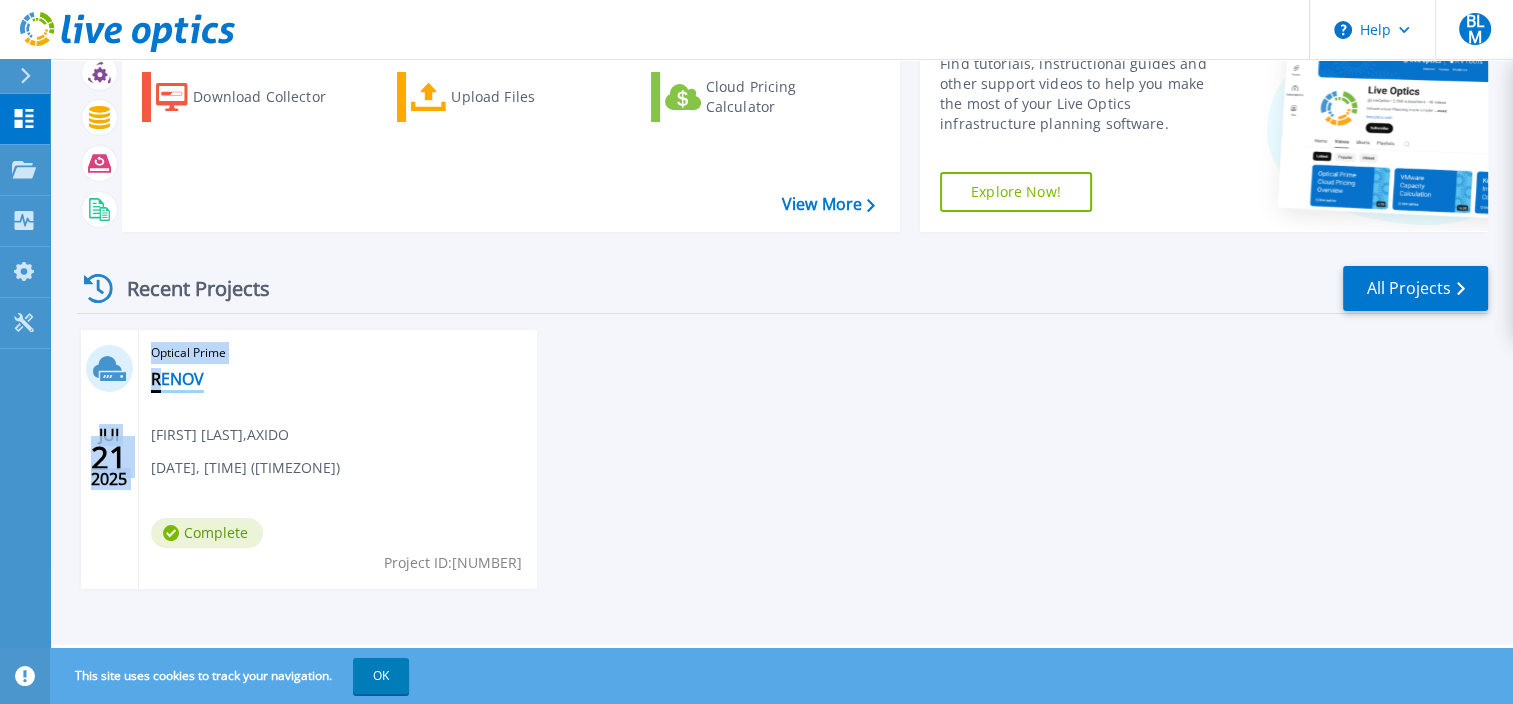click on "RENOV" at bounding box center [177, 379] 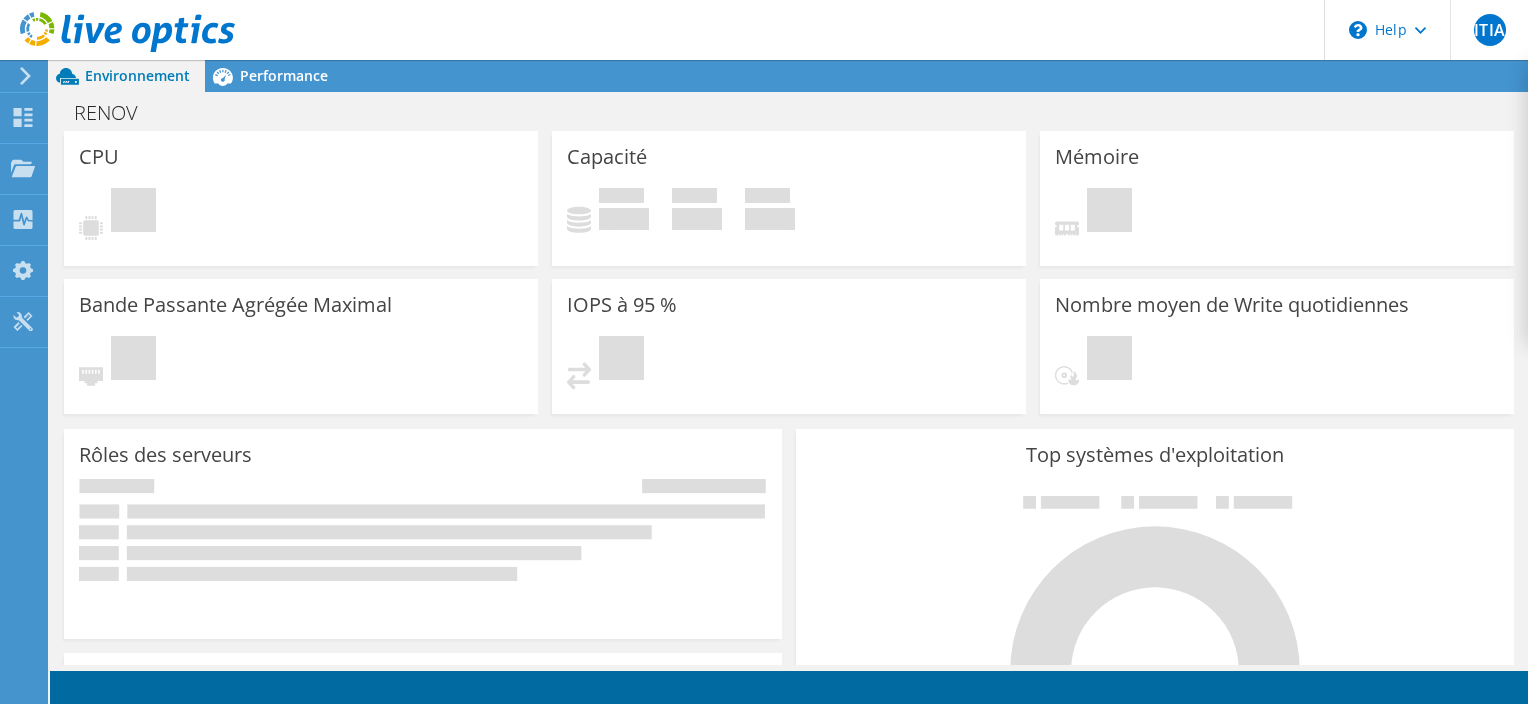 scroll, scrollTop: 0, scrollLeft: 0, axis: both 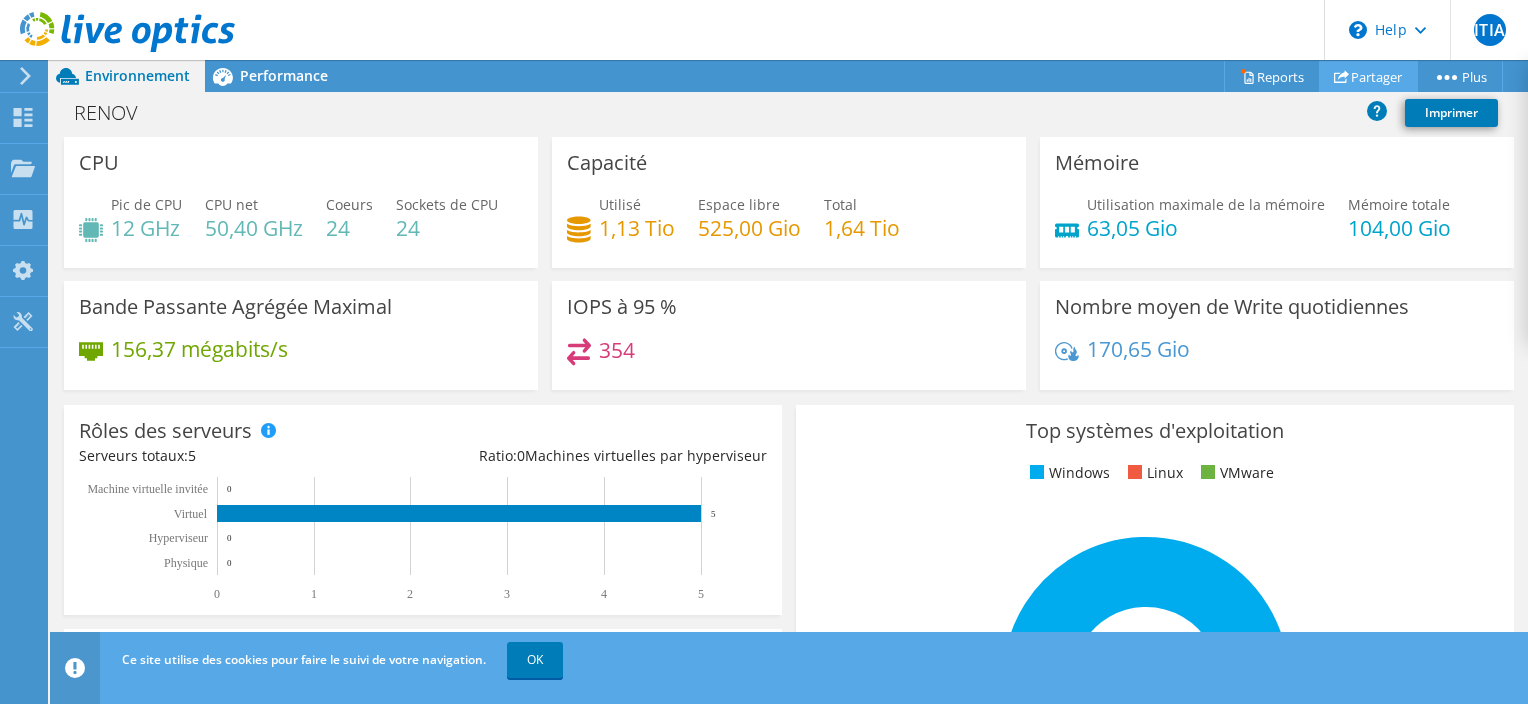 click on "Partager" at bounding box center [1368, 76] 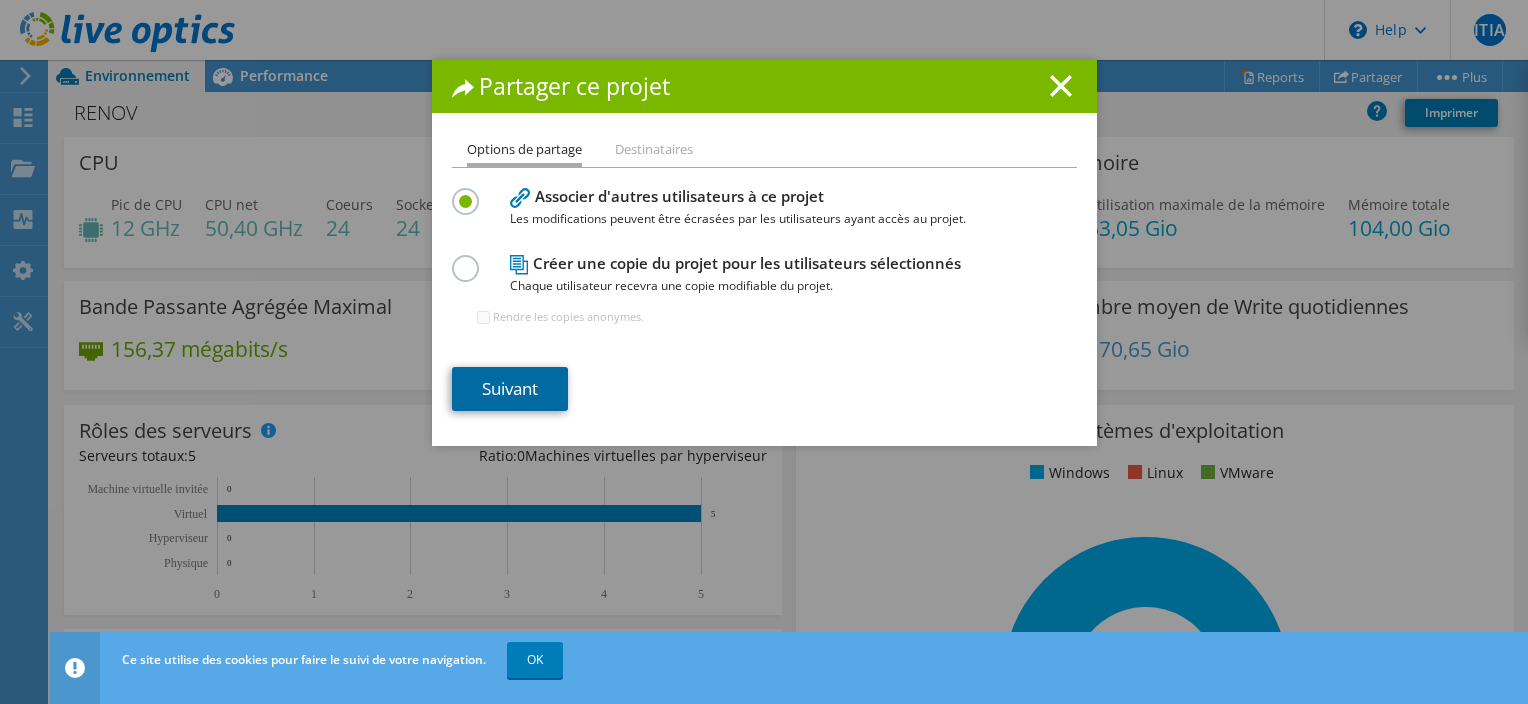 click on "Suivant" at bounding box center [510, 389] 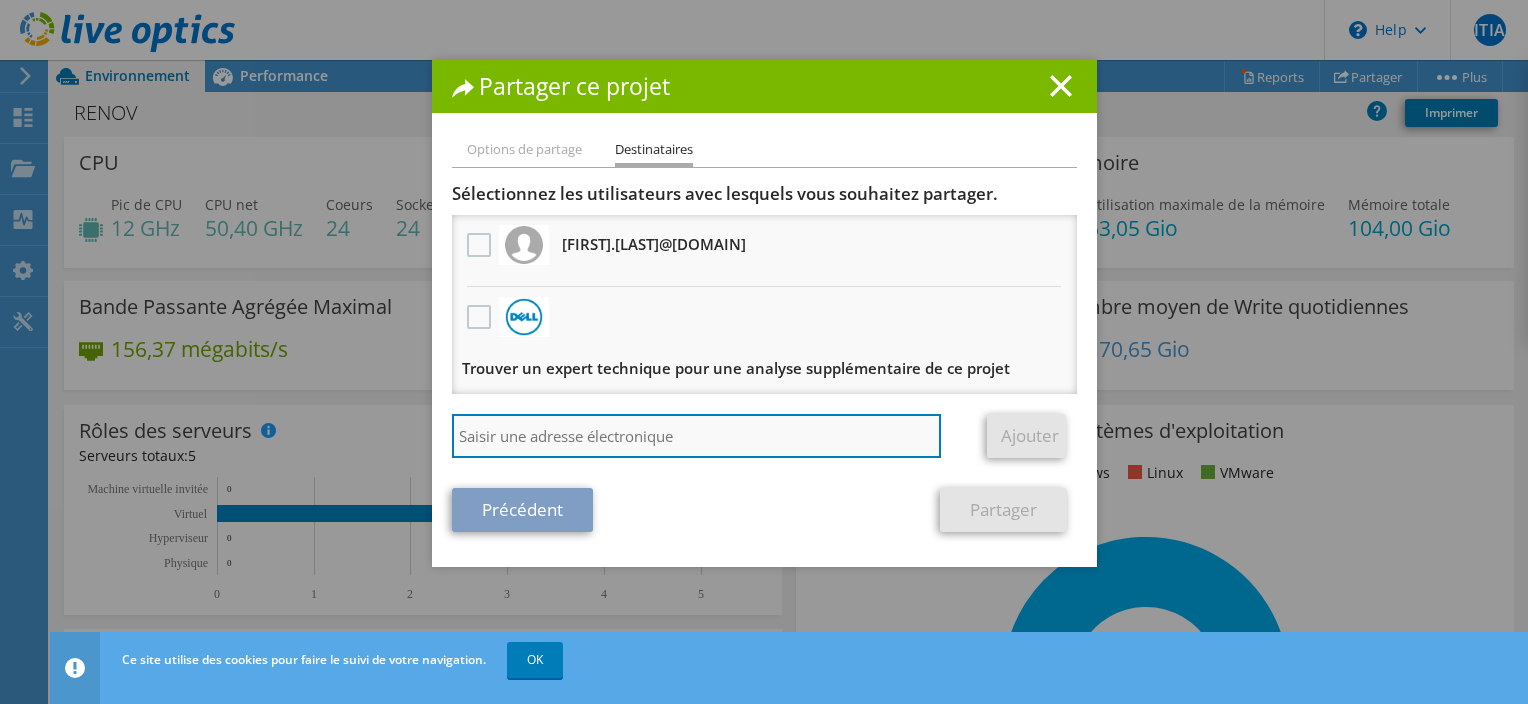 click at bounding box center [697, 436] 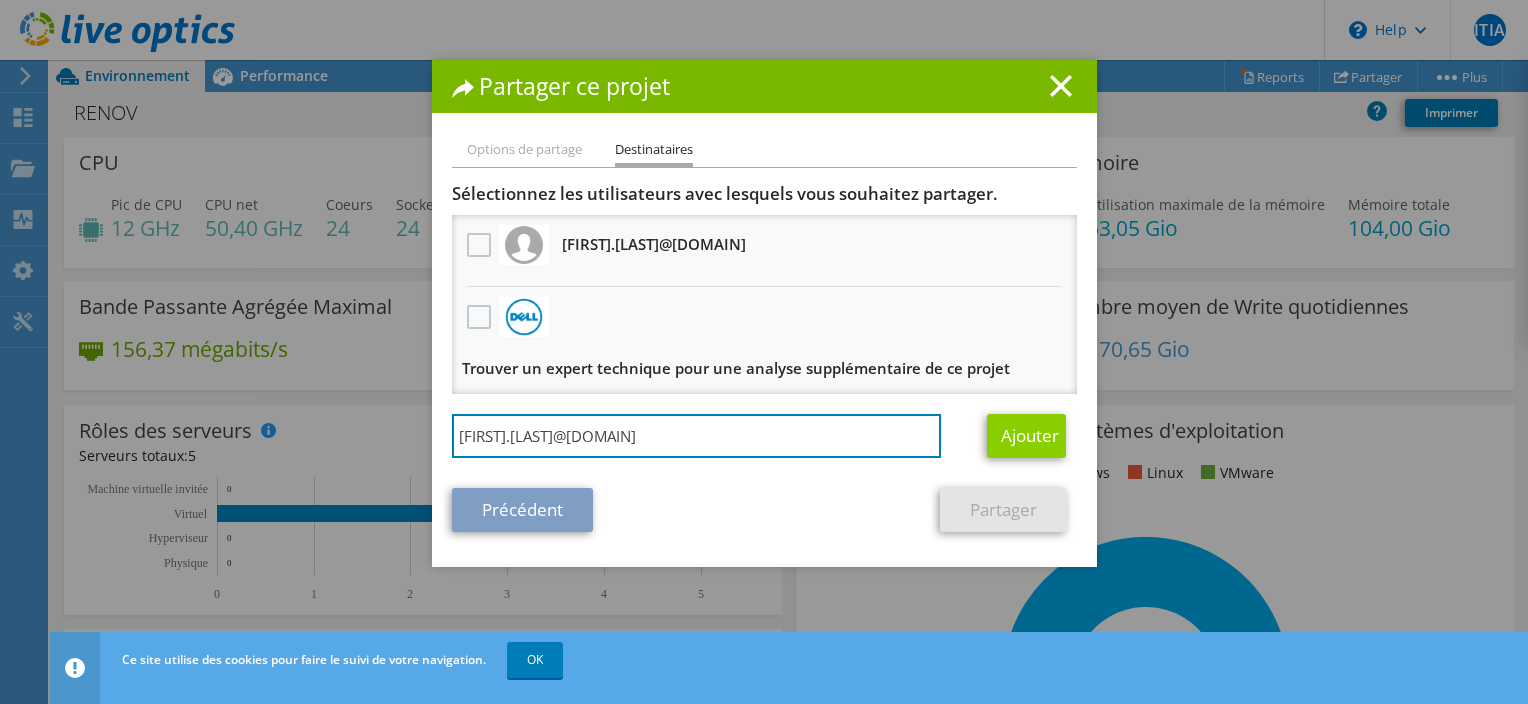 type on "L.HURPEAU@axido.fr" 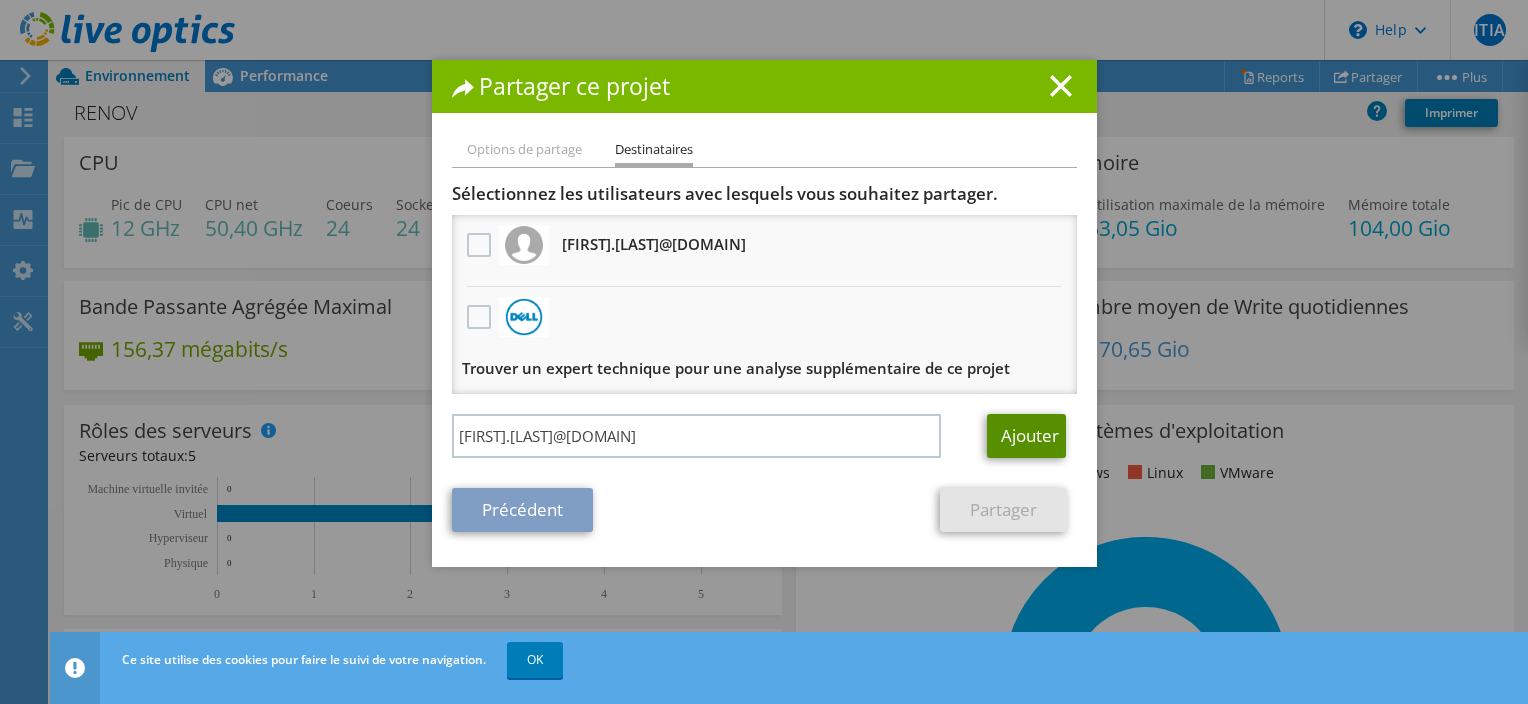 click on "Ajouter" at bounding box center [1026, 436] 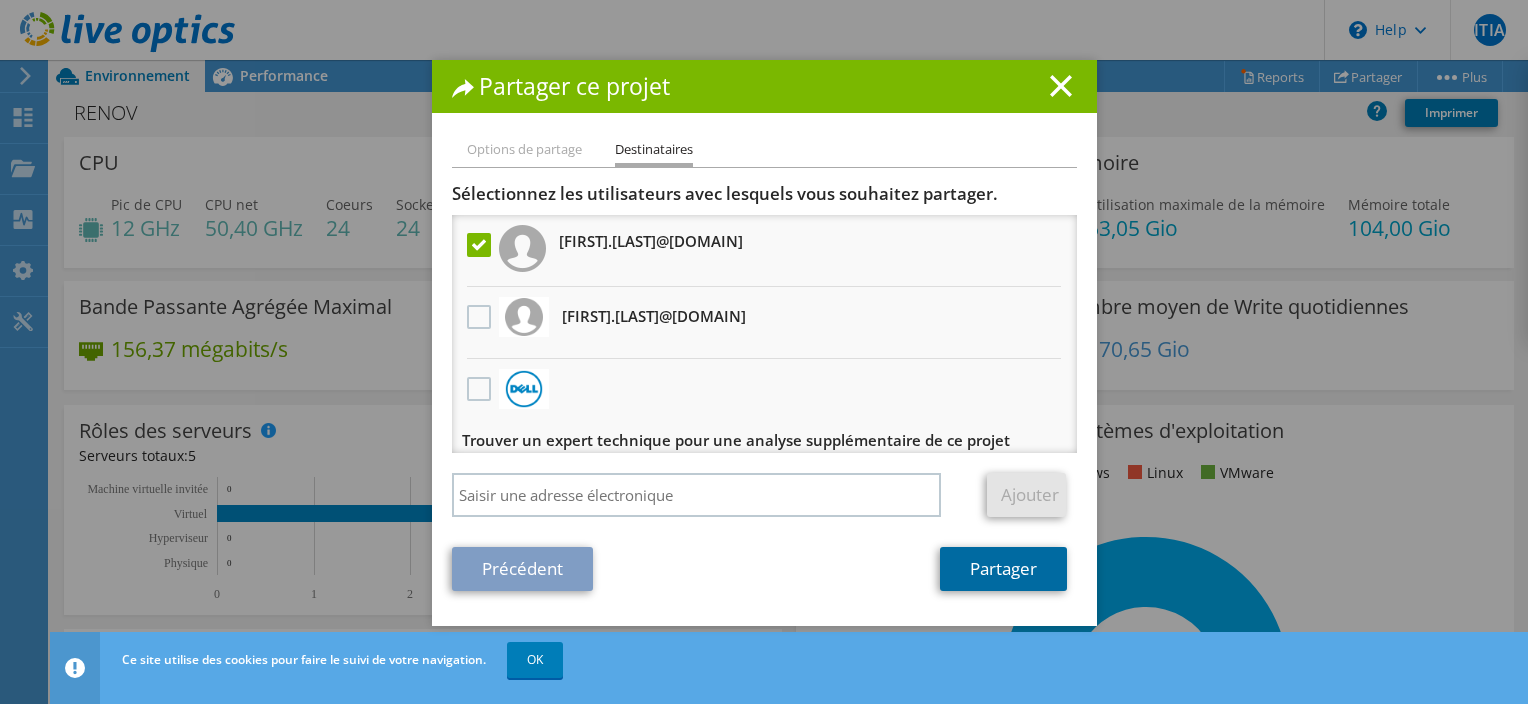 click on "Partager" at bounding box center (1003, 569) 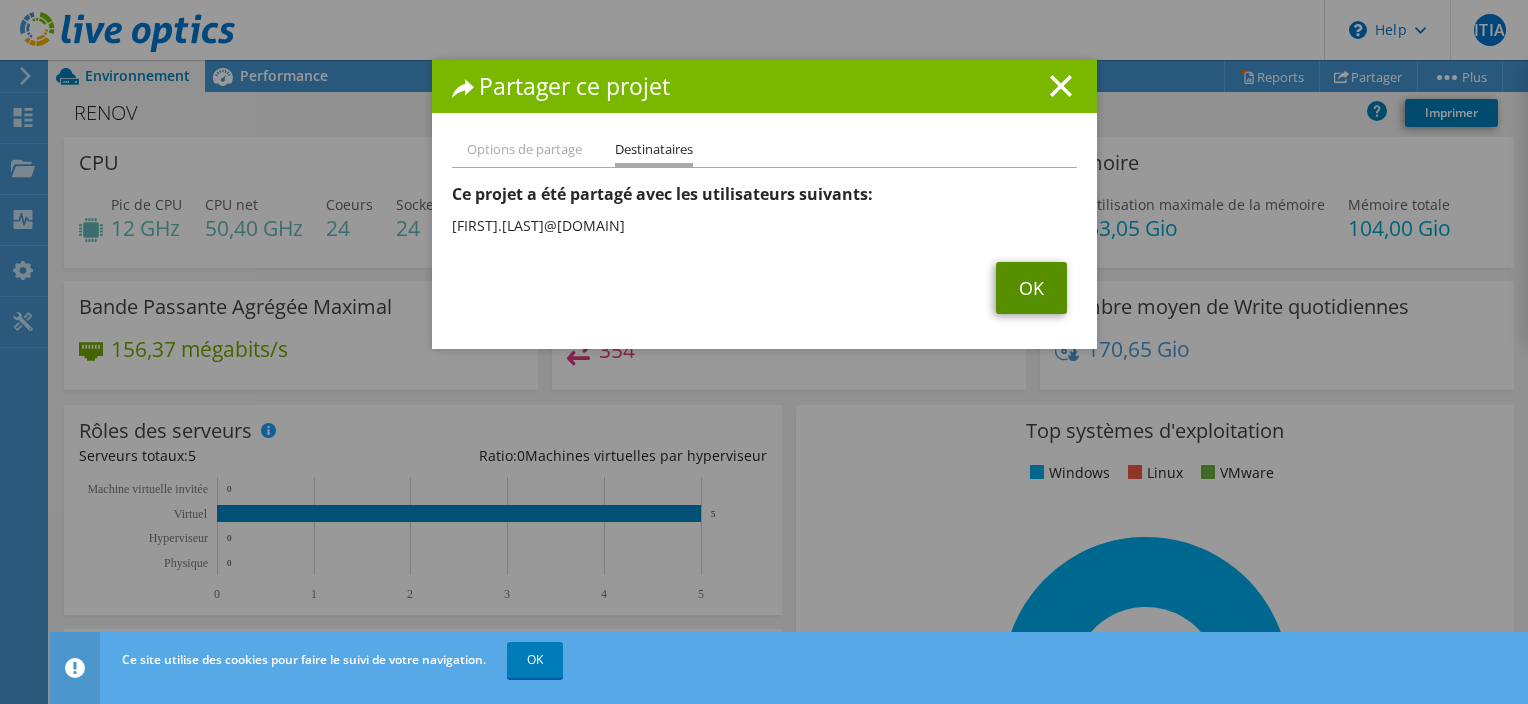 click on "OK" at bounding box center (1031, 288) 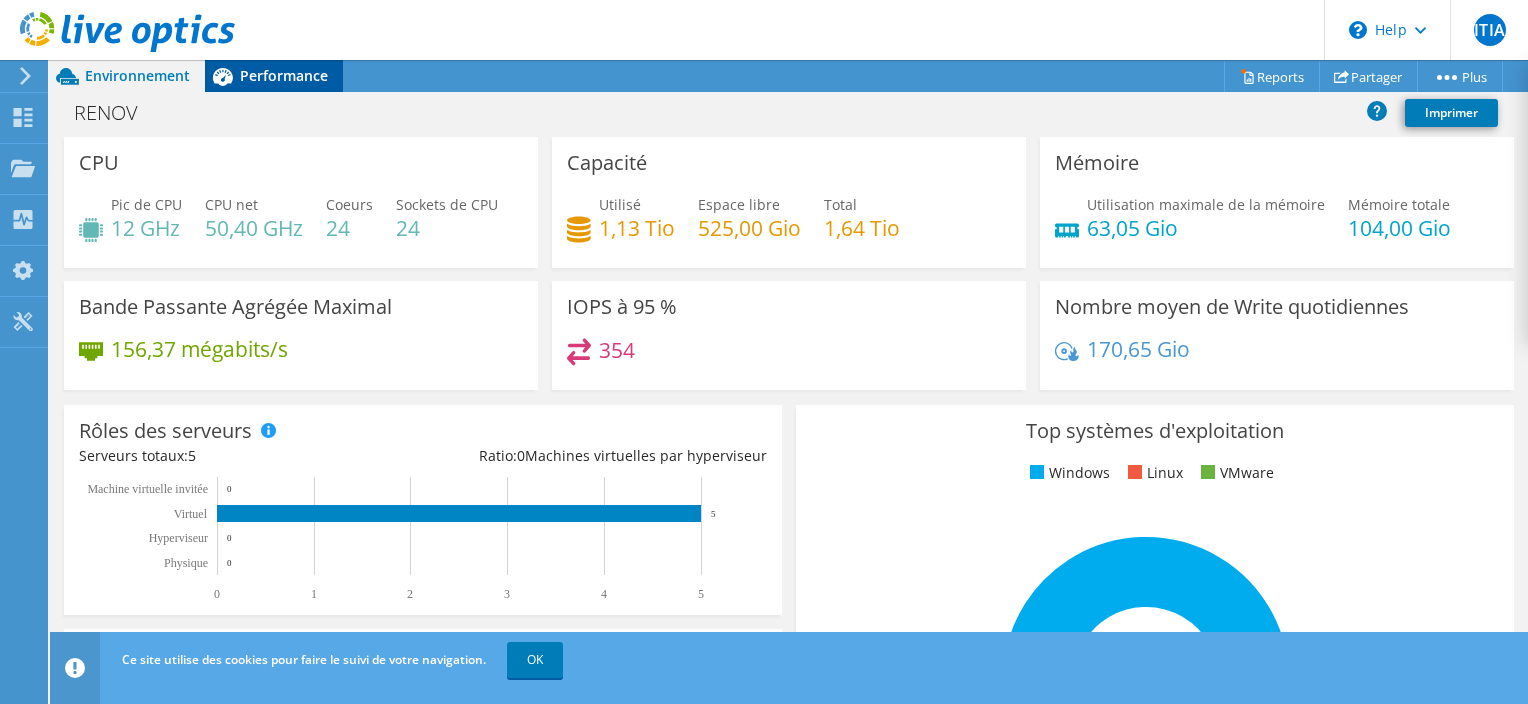 click on "Performance" at bounding box center [284, 75] 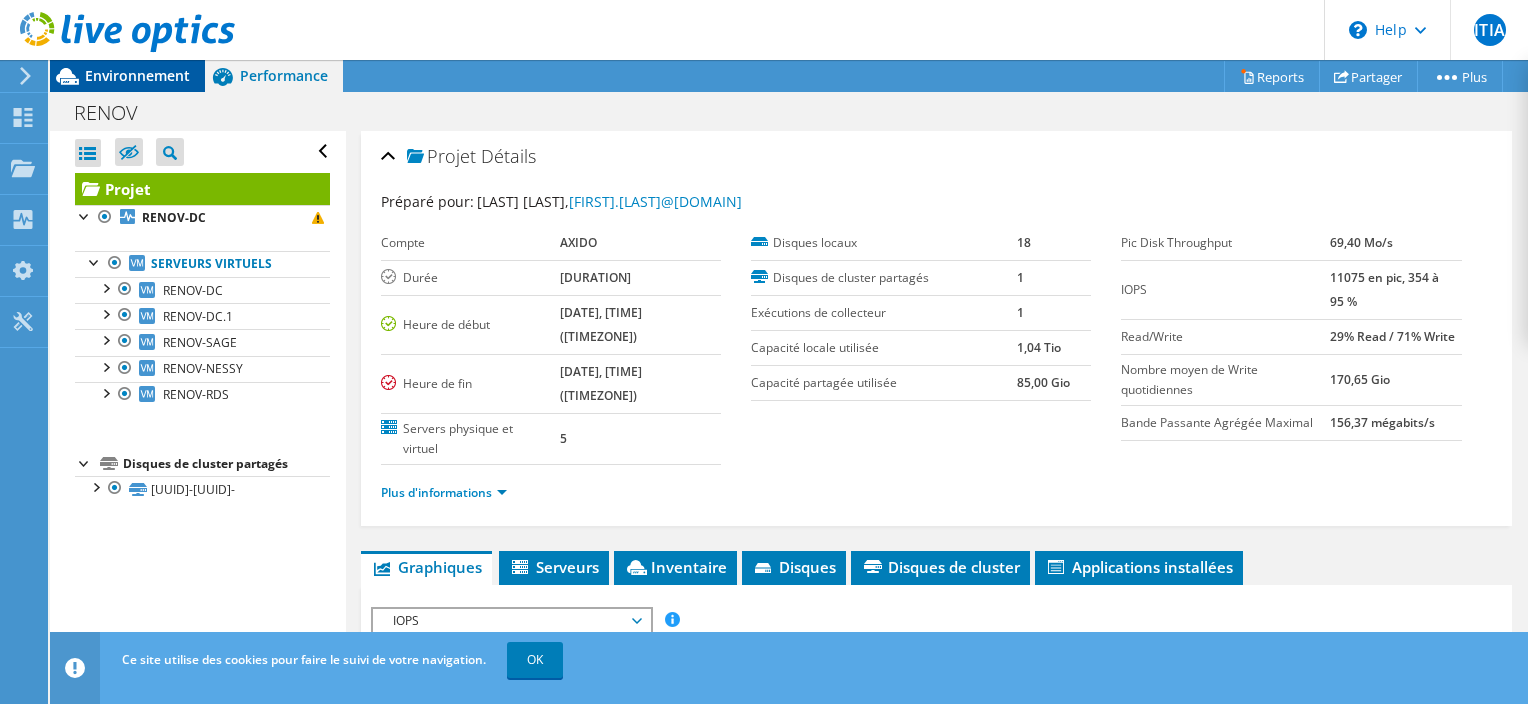 click on "Environnement" at bounding box center [137, 75] 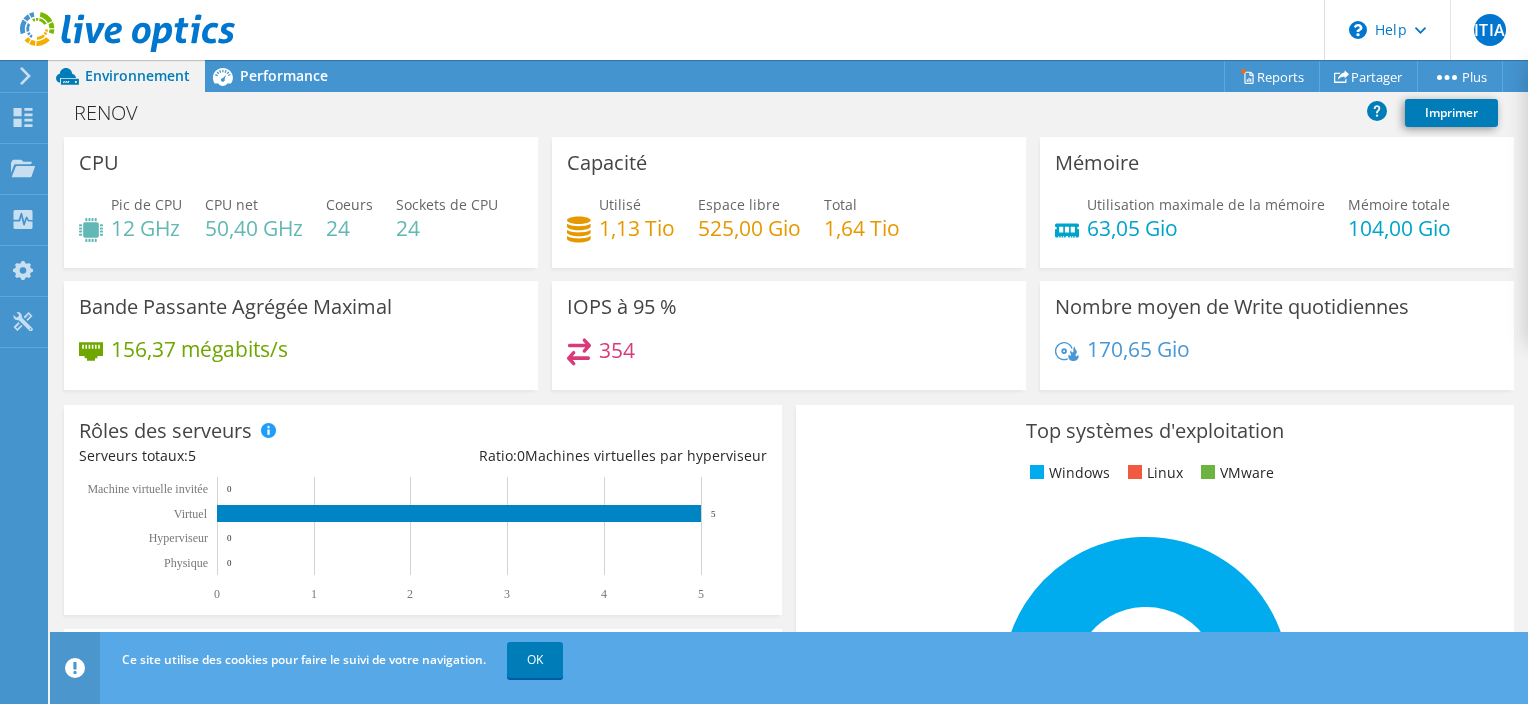 click 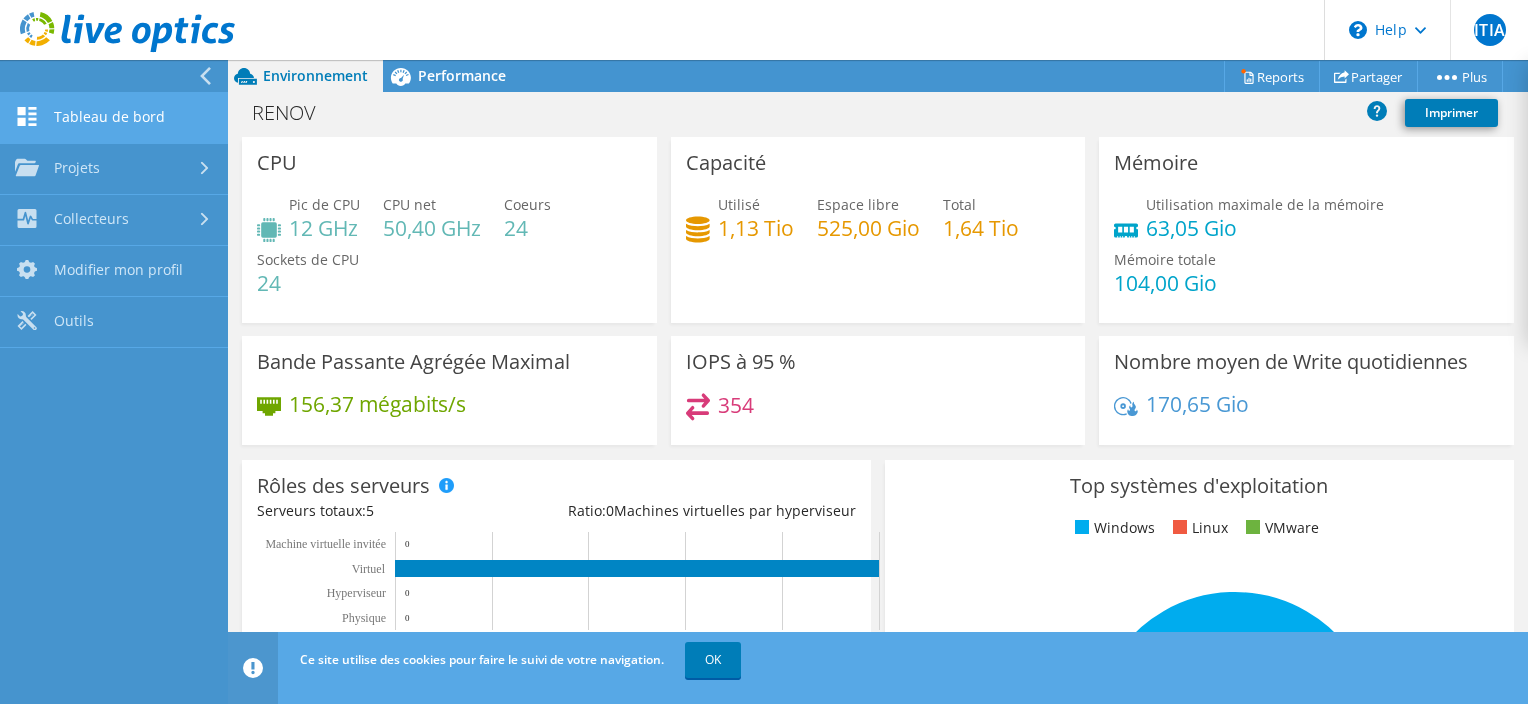 click on "Tableau de bord" at bounding box center [114, 118] 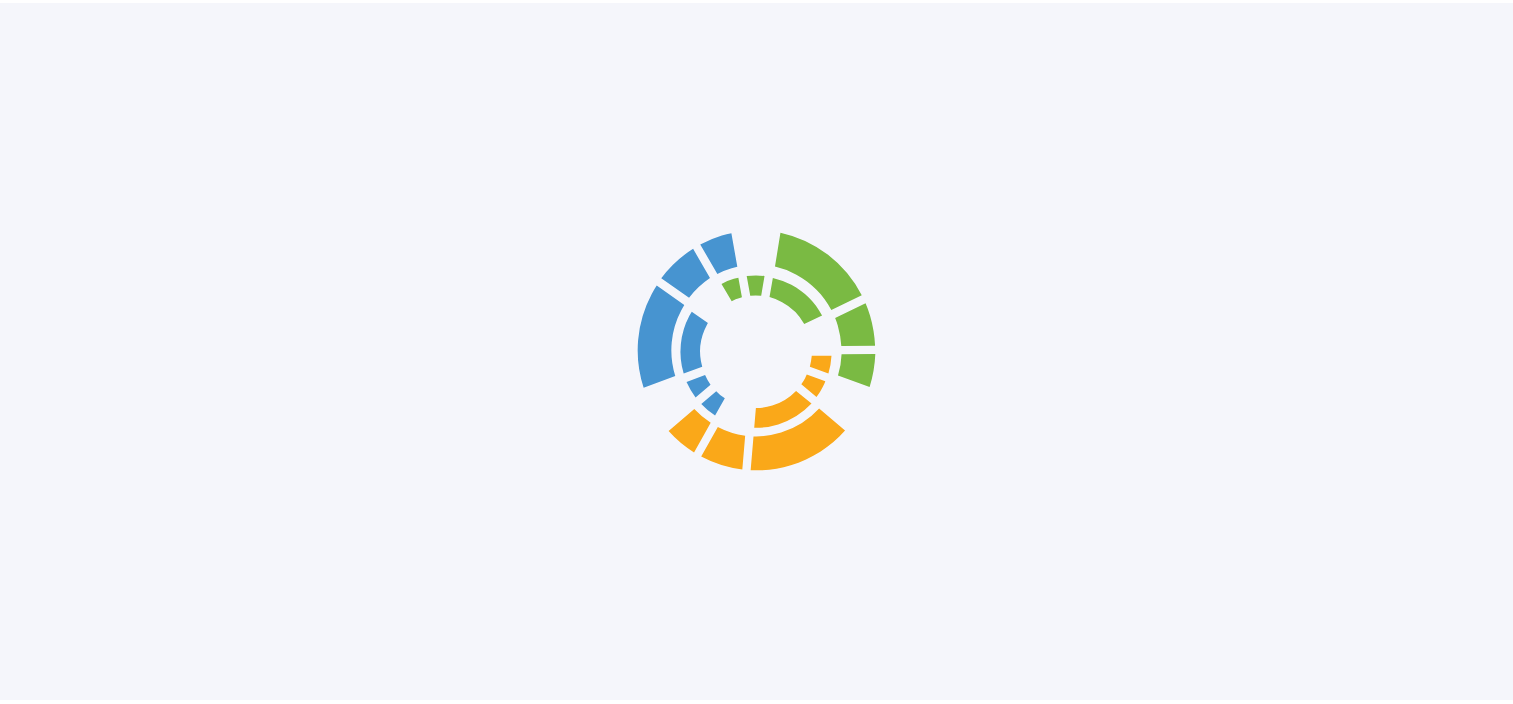 scroll, scrollTop: 0, scrollLeft: 0, axis: both 